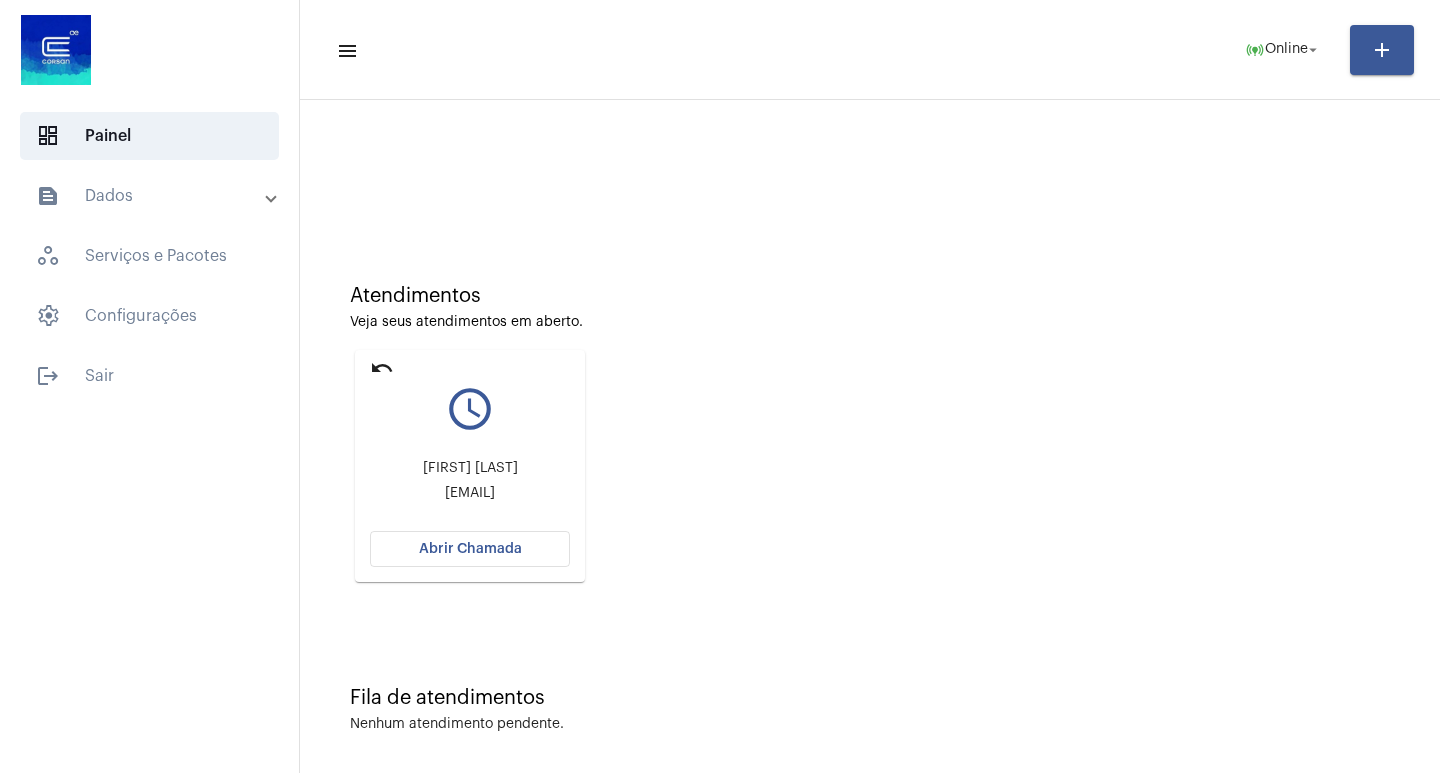 scroll, scrollTop: 0, scrollLeft: 0, axis: both 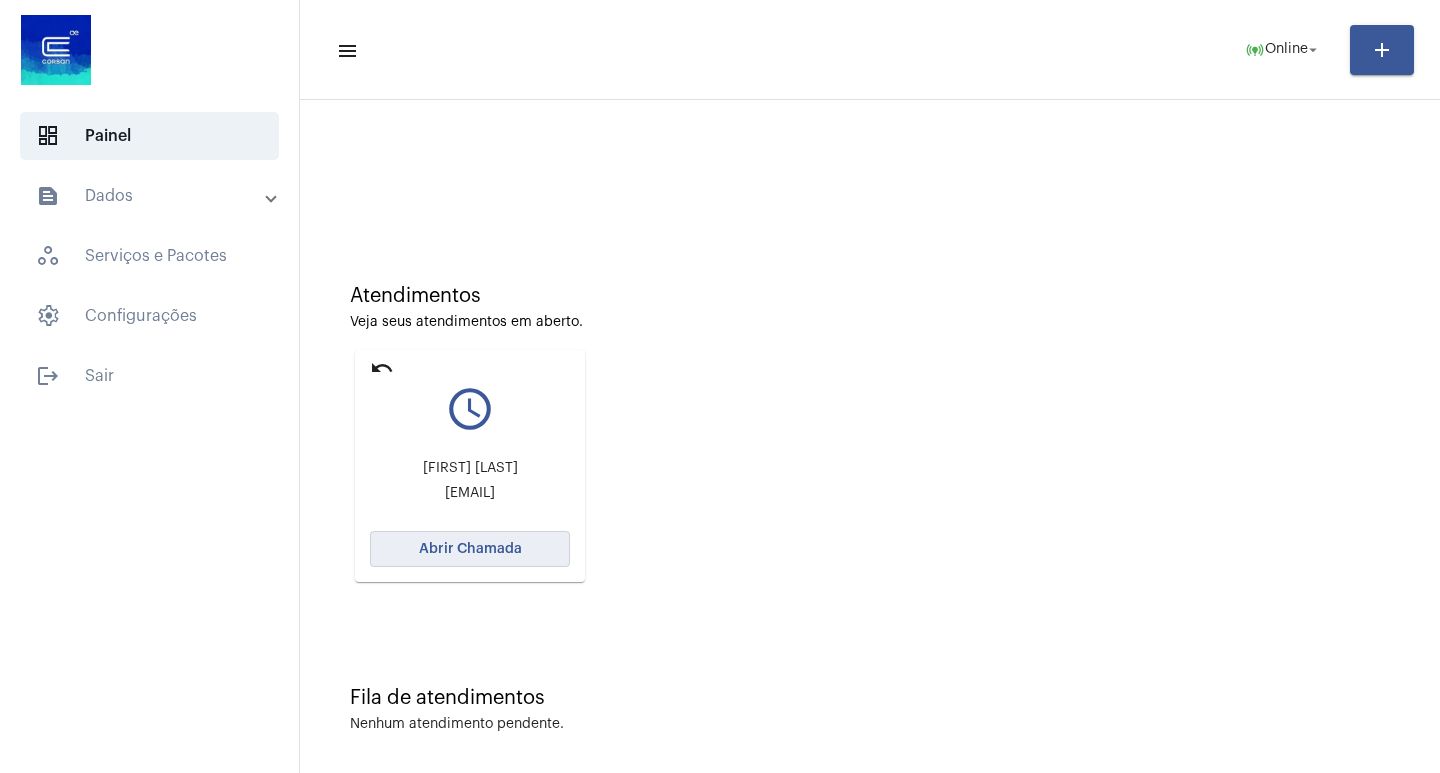 click on "Abrir Chamada" 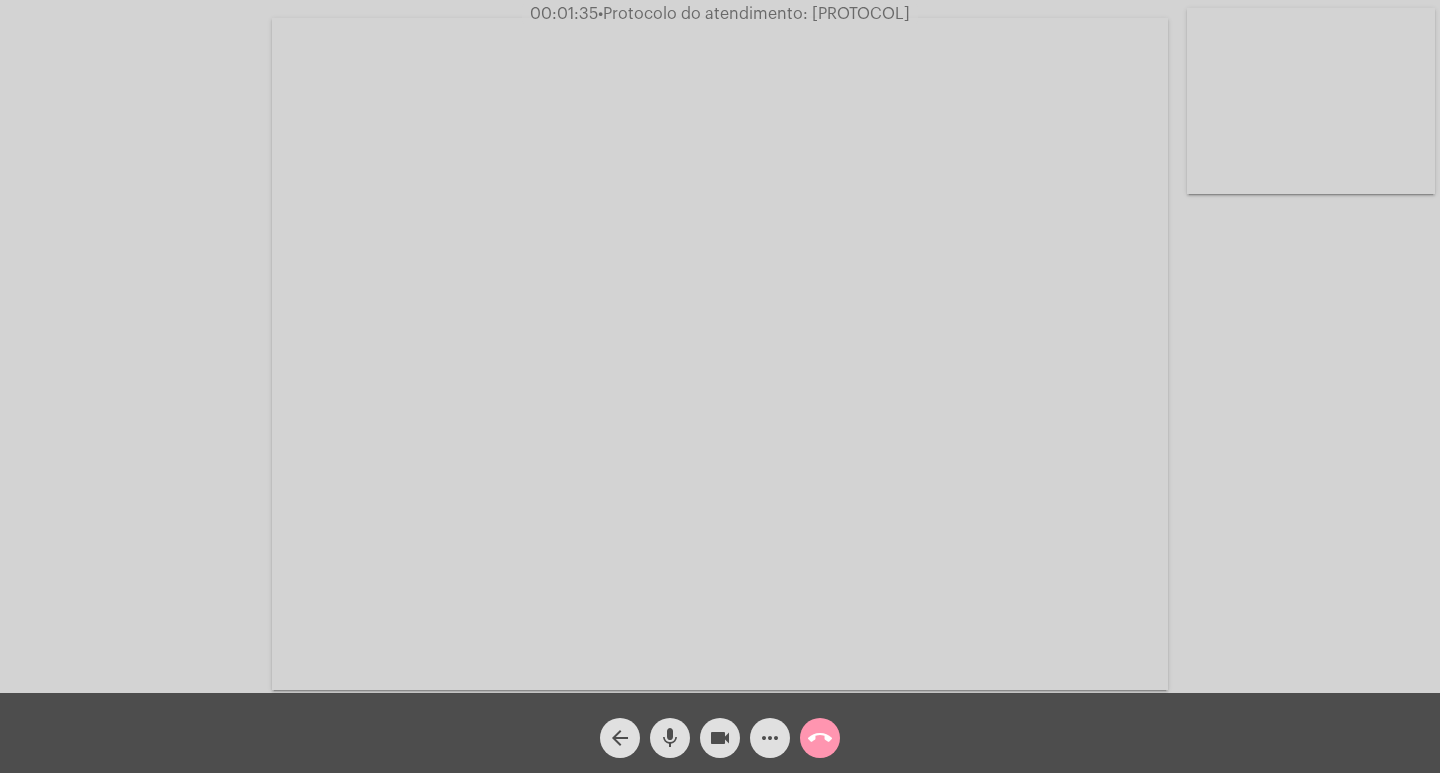 click at bounding box center [720, 354] 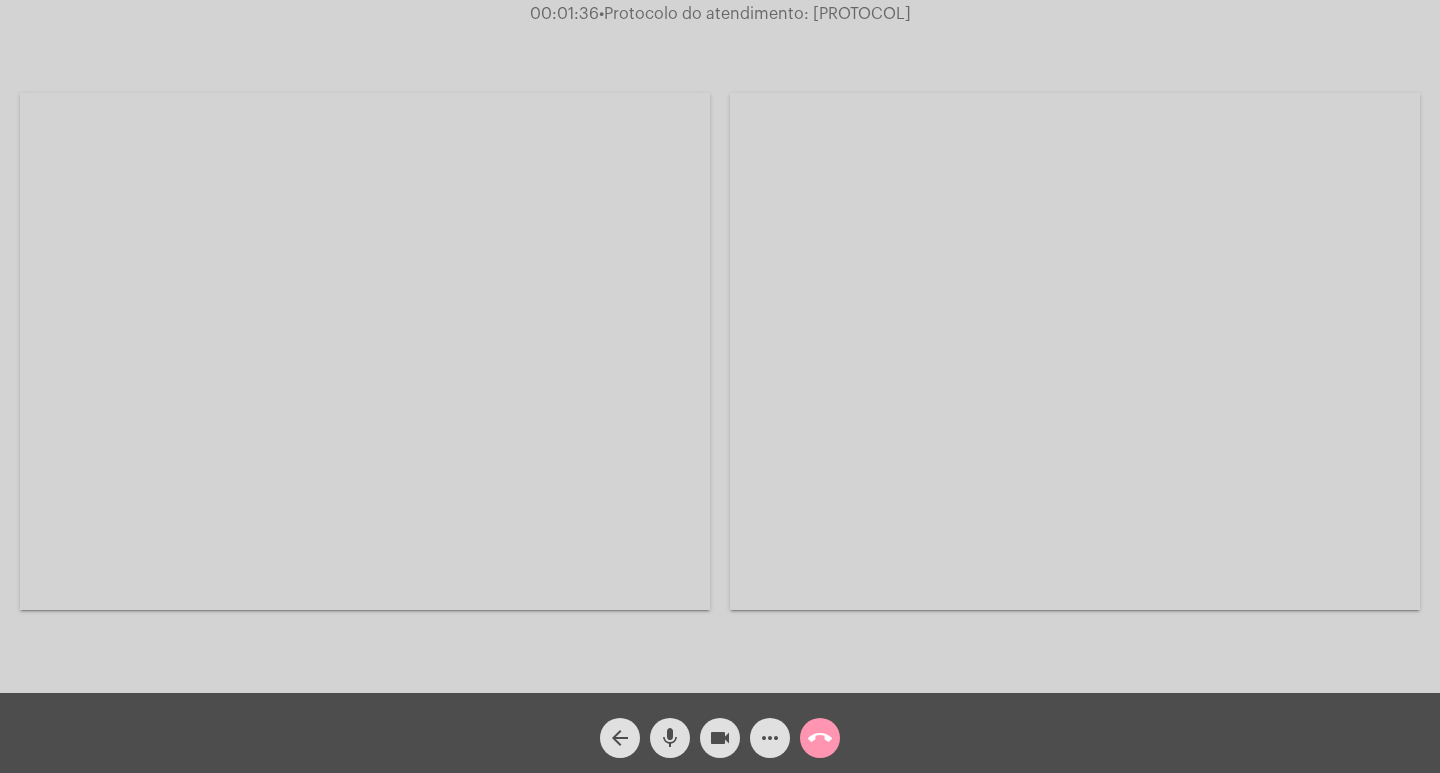 click at bounding box center [365, 351] 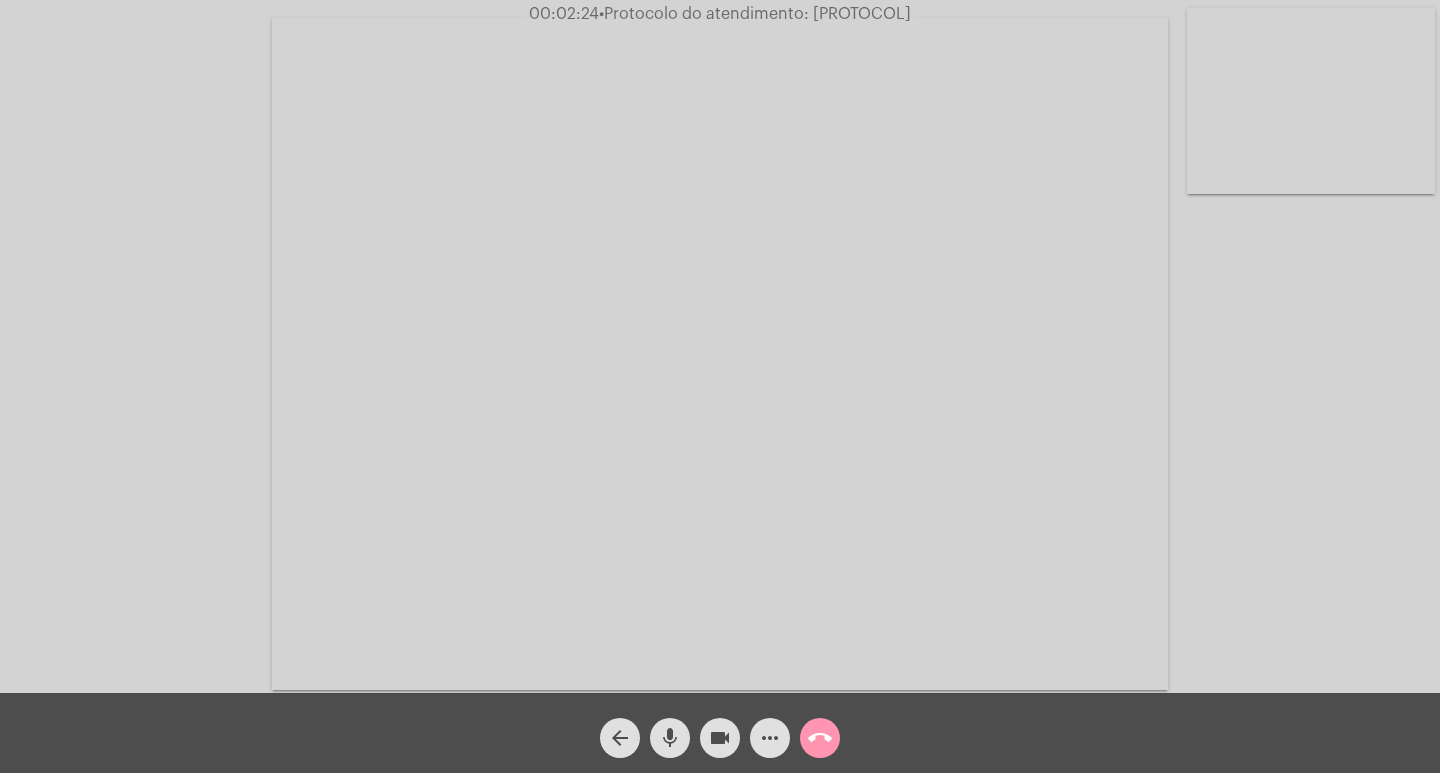 click on "more_horiz" 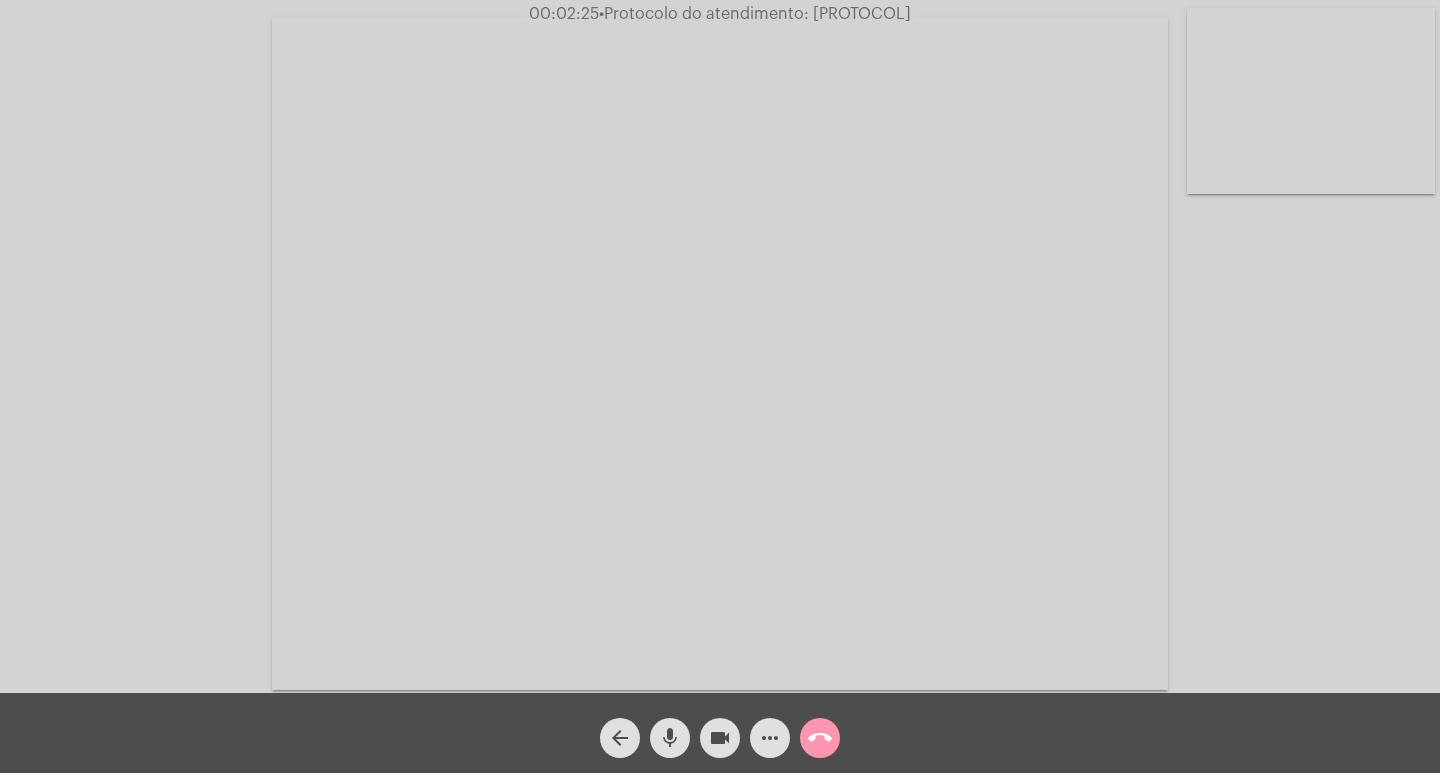 click on "more_horiz" 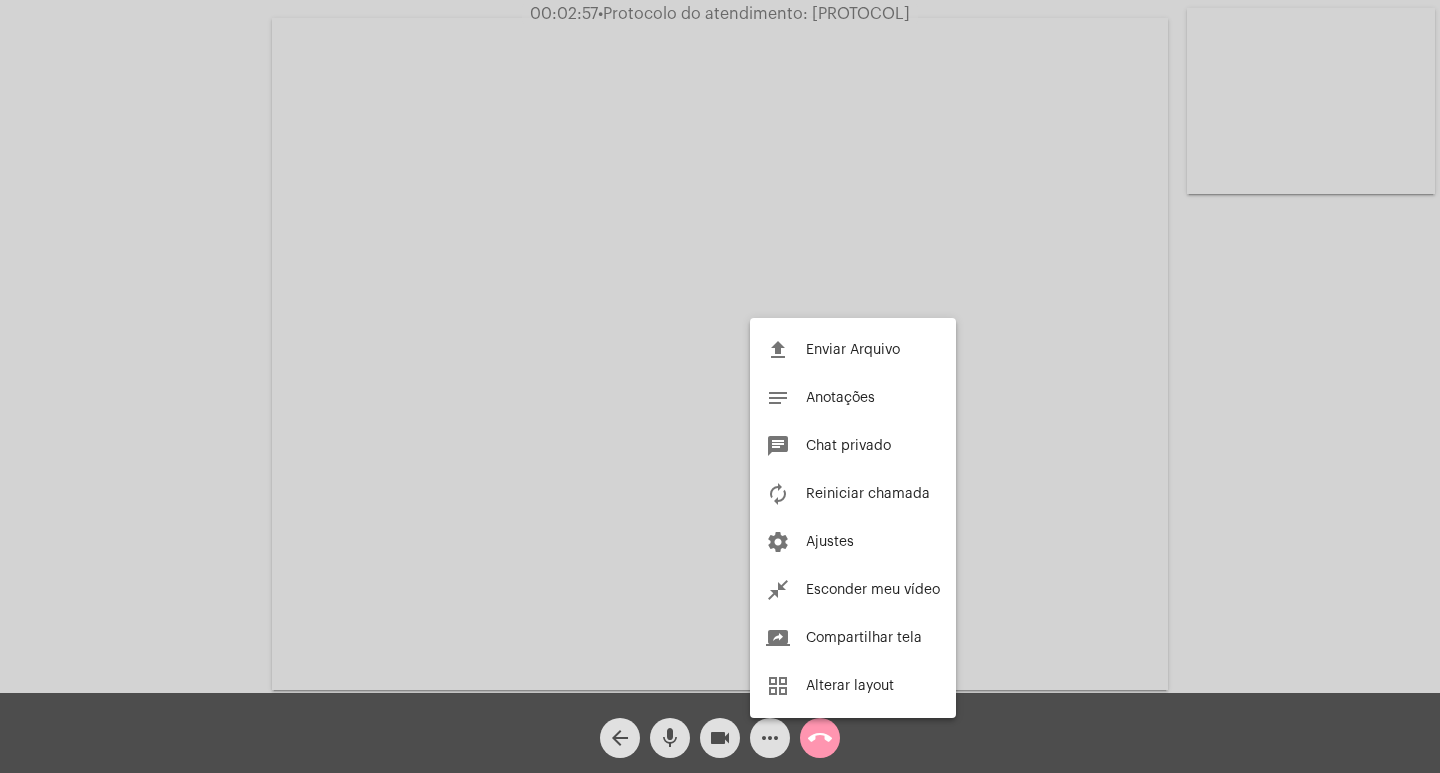 click at bounding box center (720, 386) 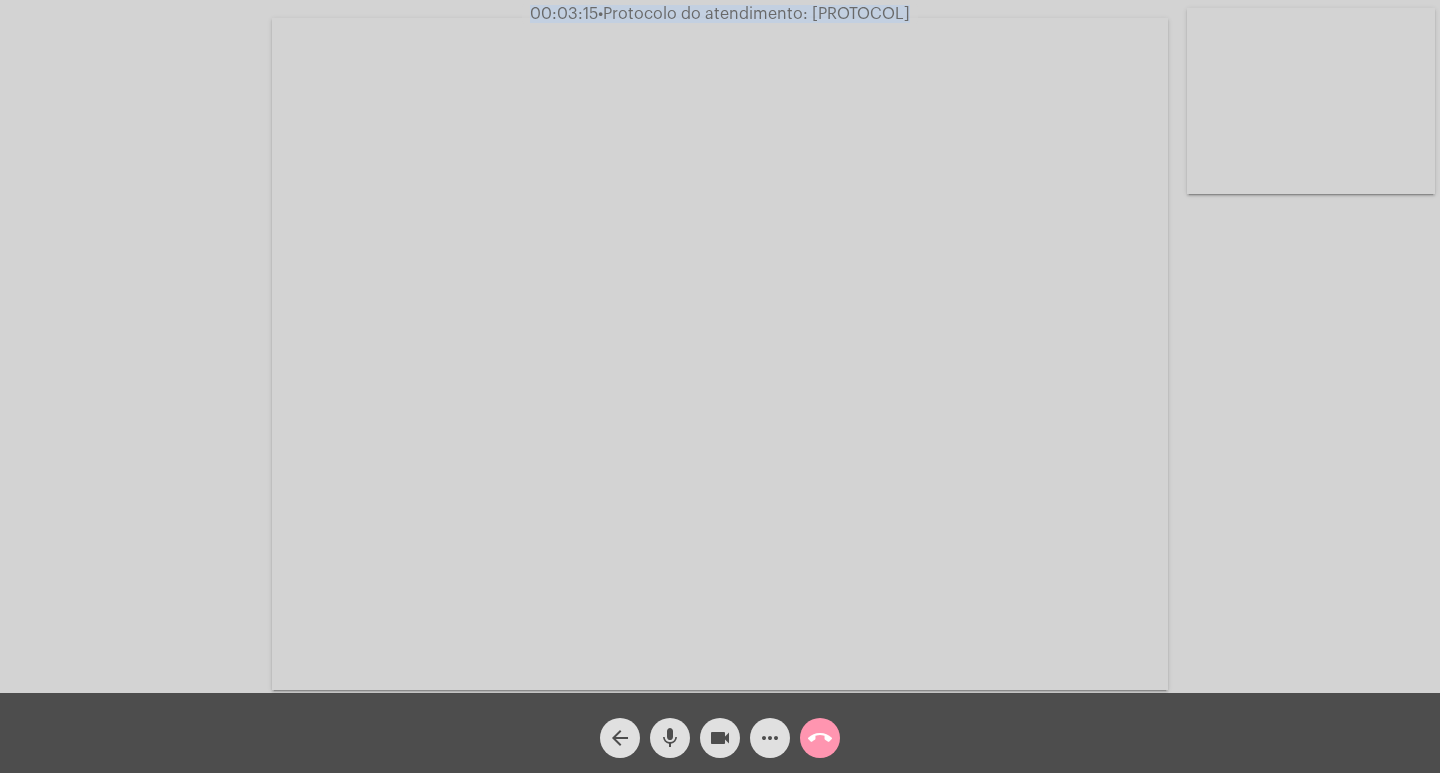 drag, startPoint x: 510, startPoint y: 10, endPoint x: 935, endPoint y: 28, distance: 425.381 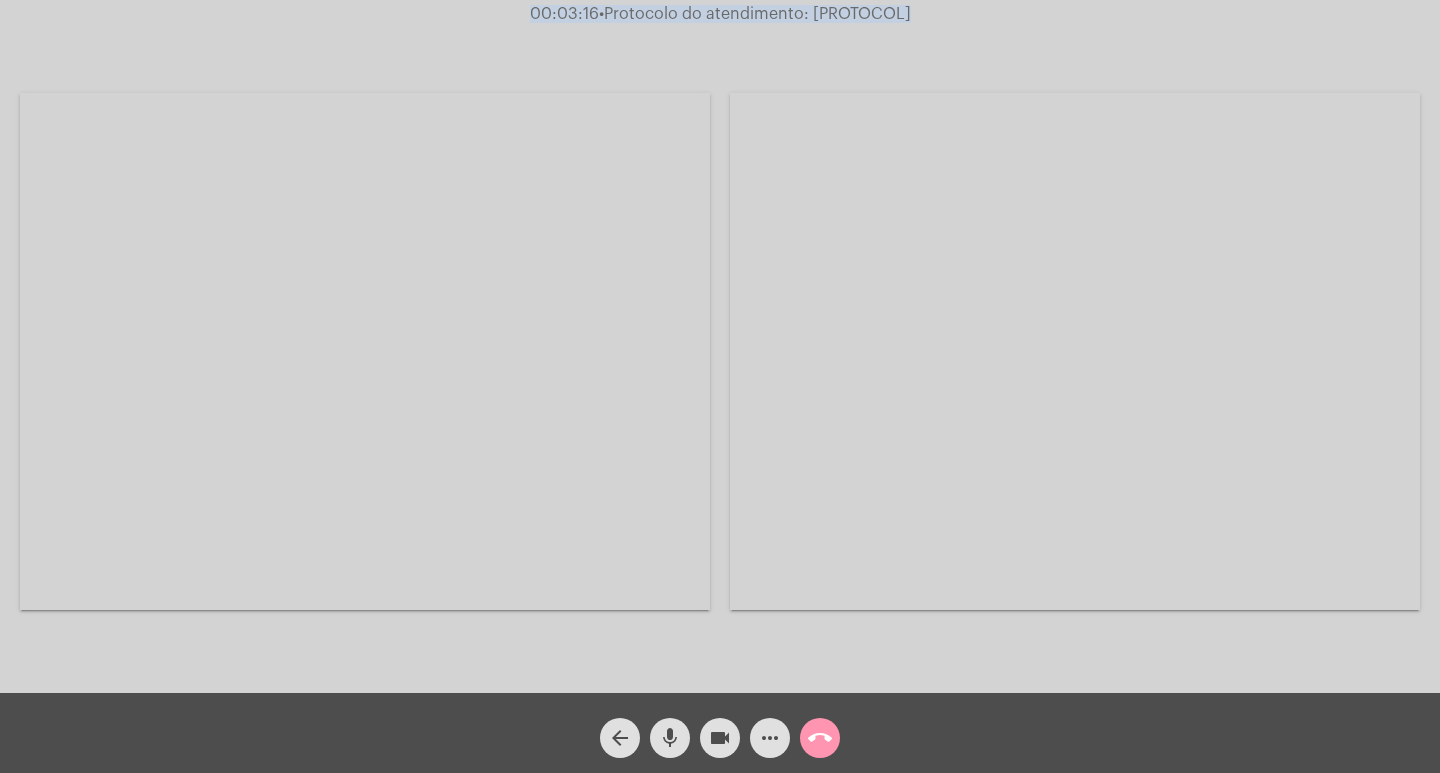 click at bounding box center [365, 351] 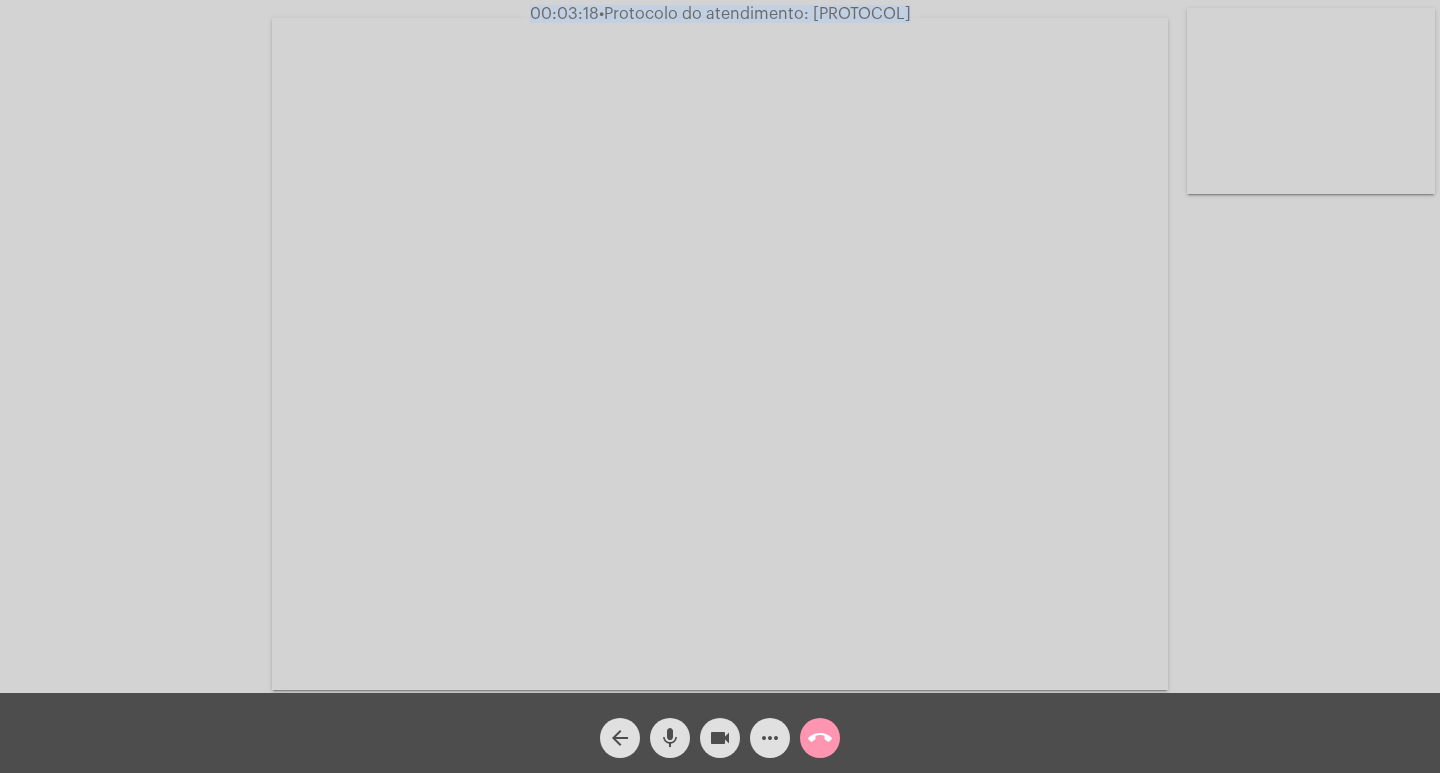 click on "Acessando Câmera e Microfone..." 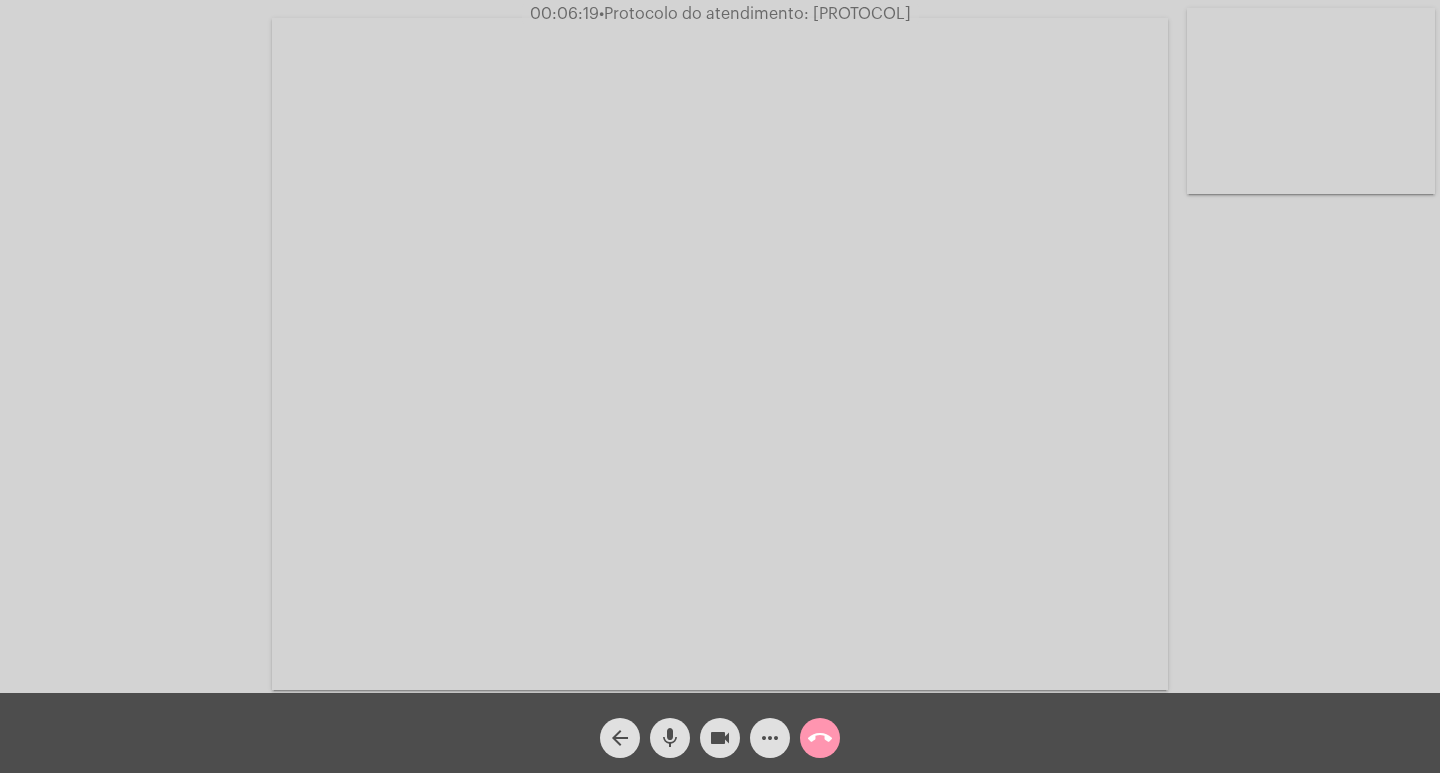 drag, startPoint x: 794, startPoint y: 13, endPoint x: 964, endPoint y: 12, distance: 170.00294 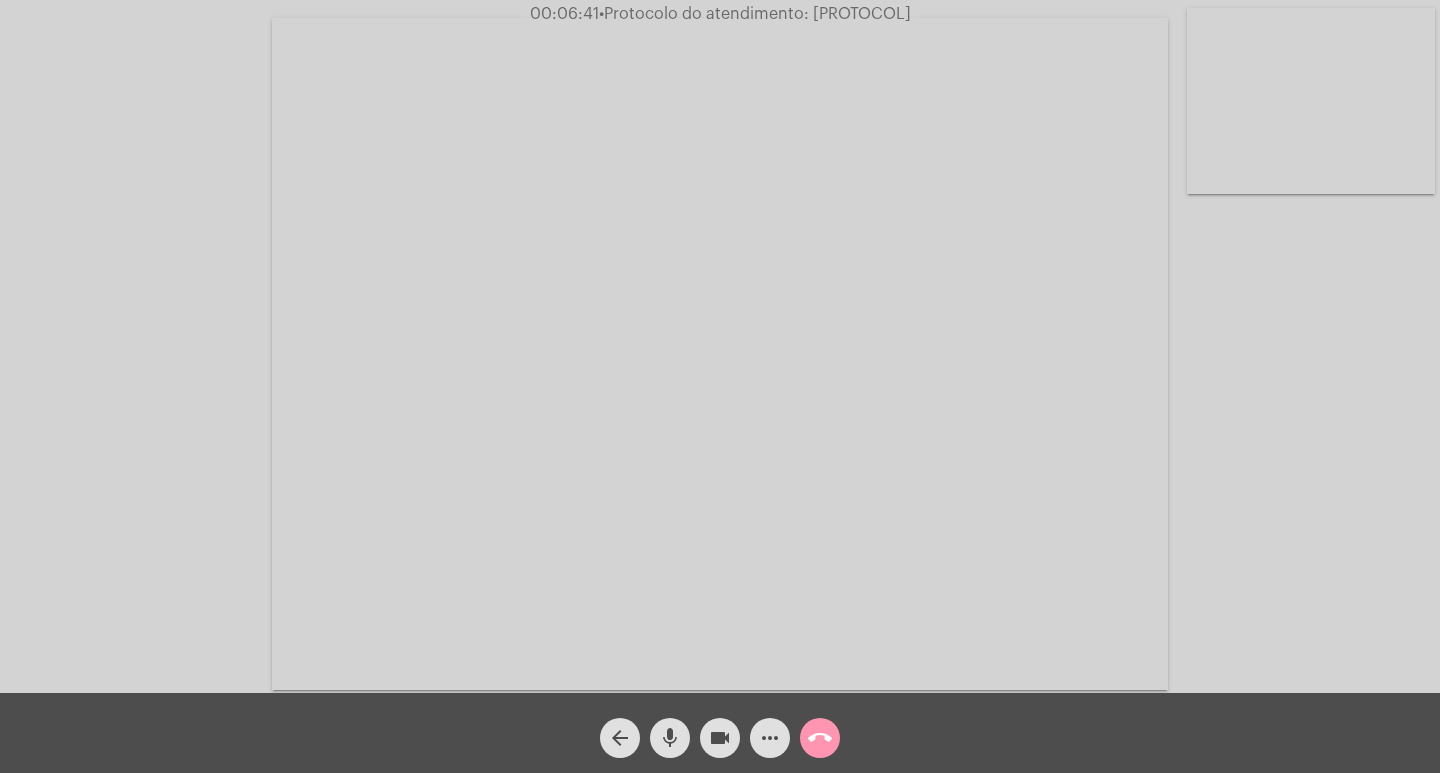 click on "call_end" 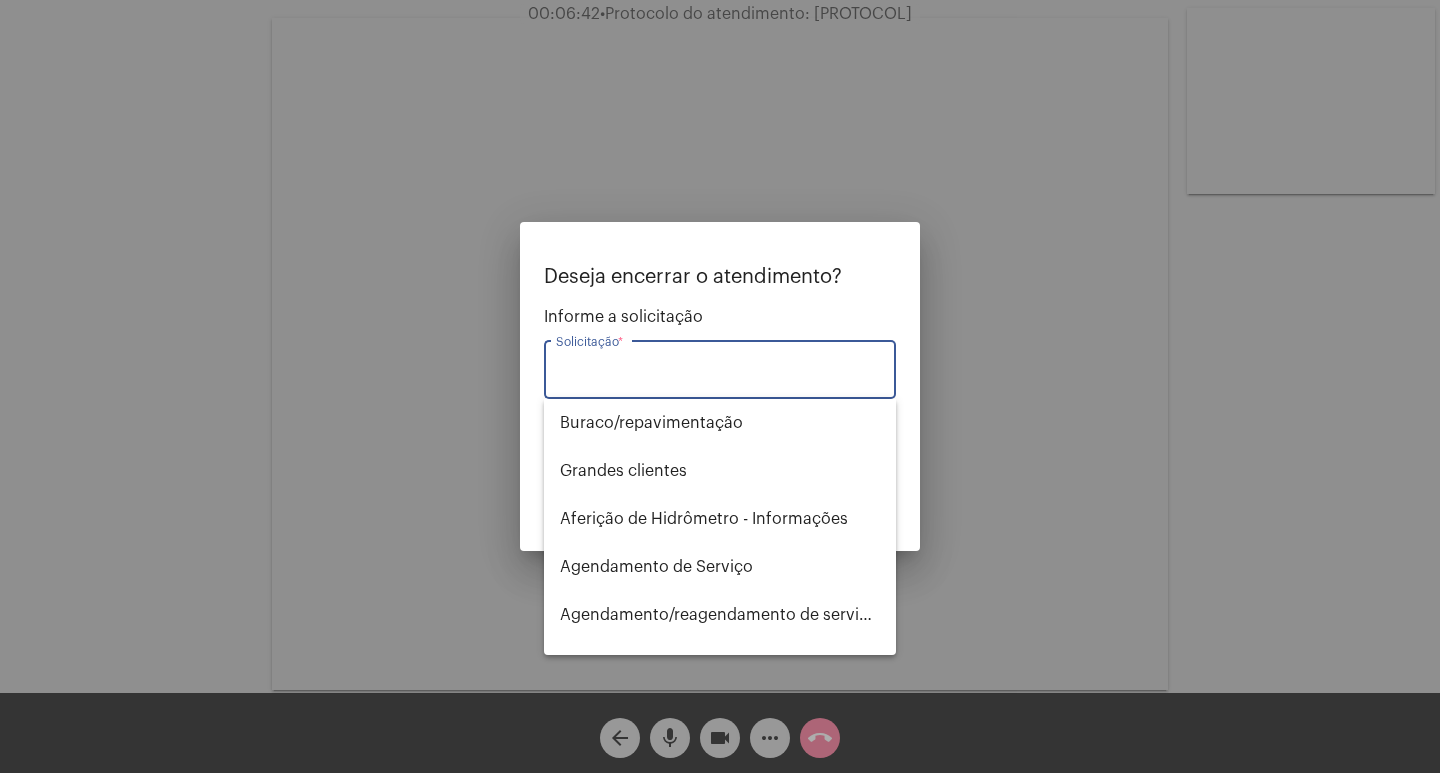 type on "y" 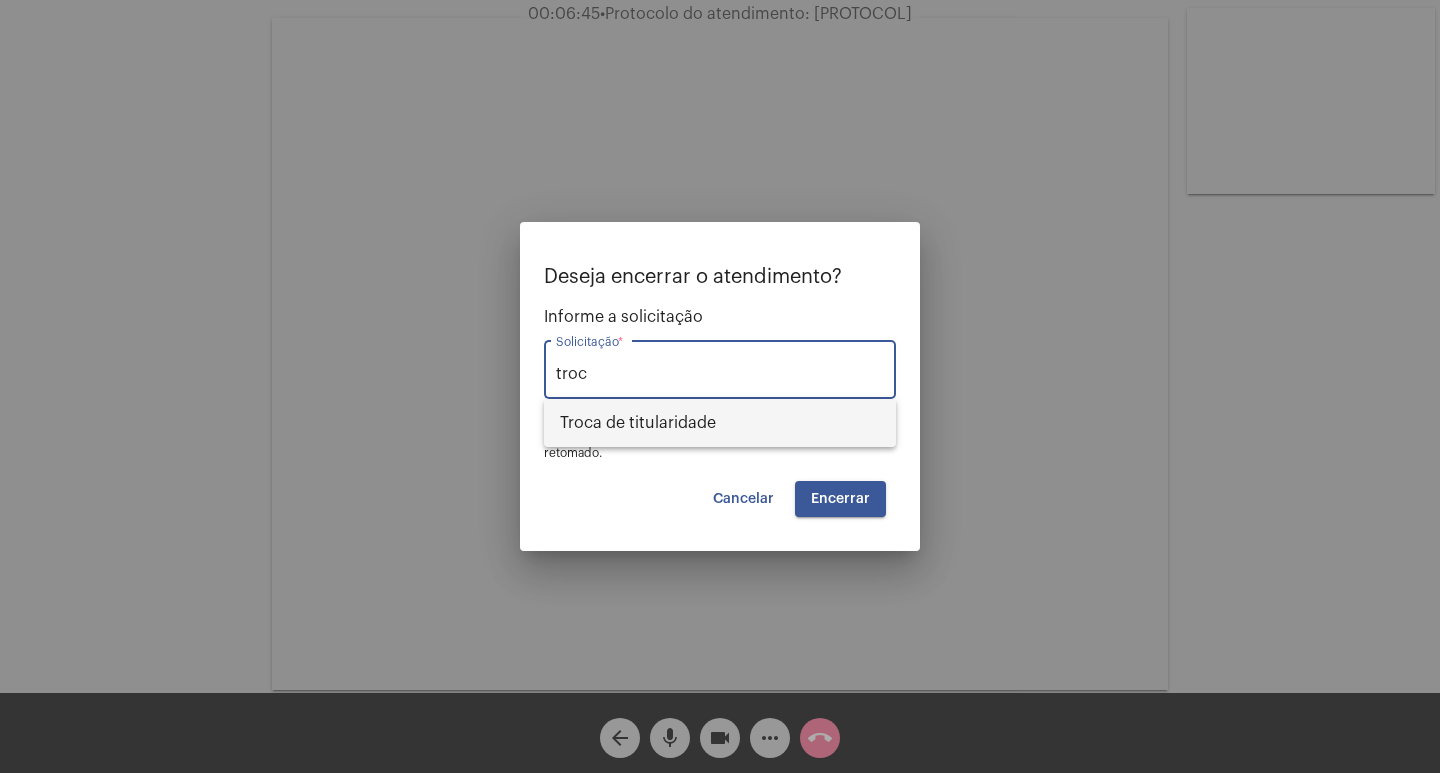 click on "Troca de titularidade" at bounding box center (720, 423) 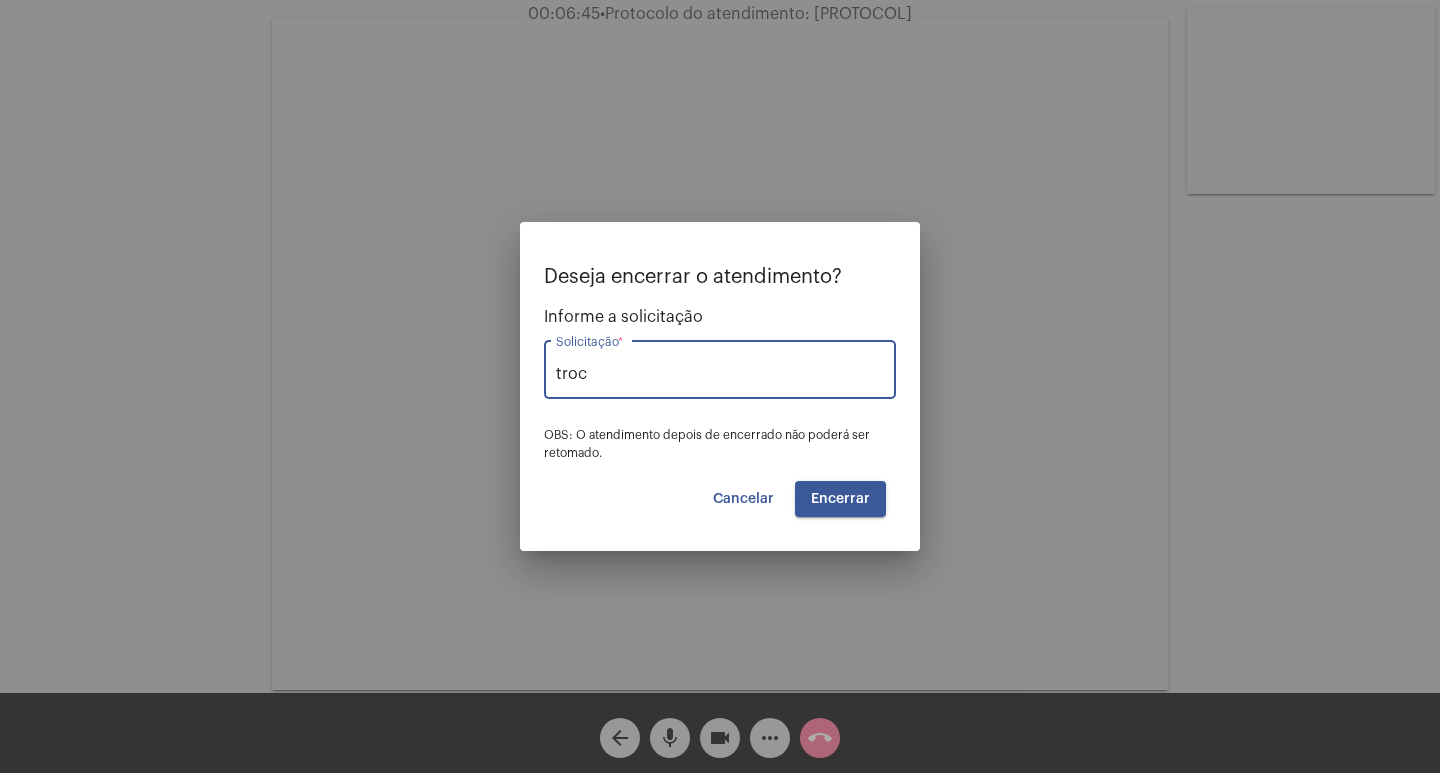 type on "Troca de titularidade" 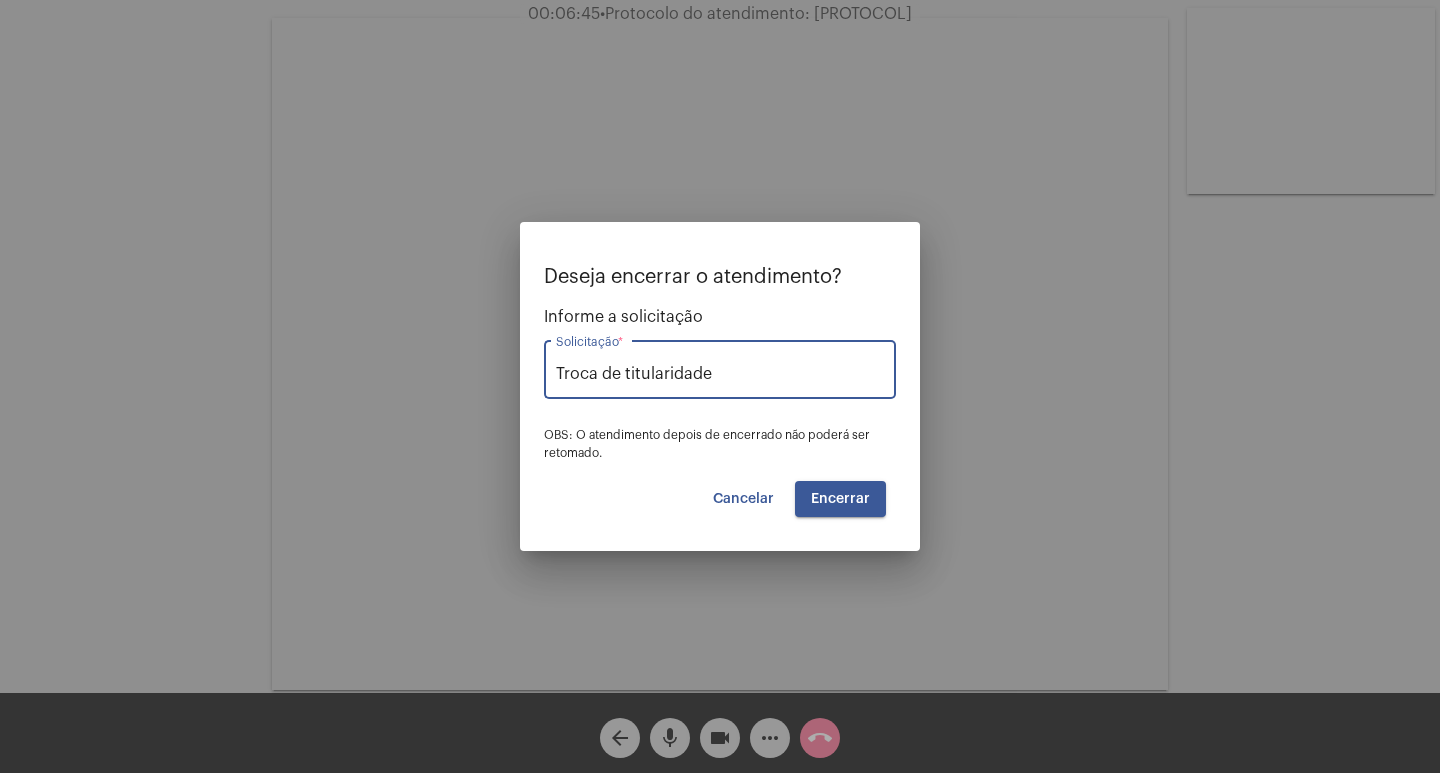 click on "Encerrar" at bounding box center (840, 499) 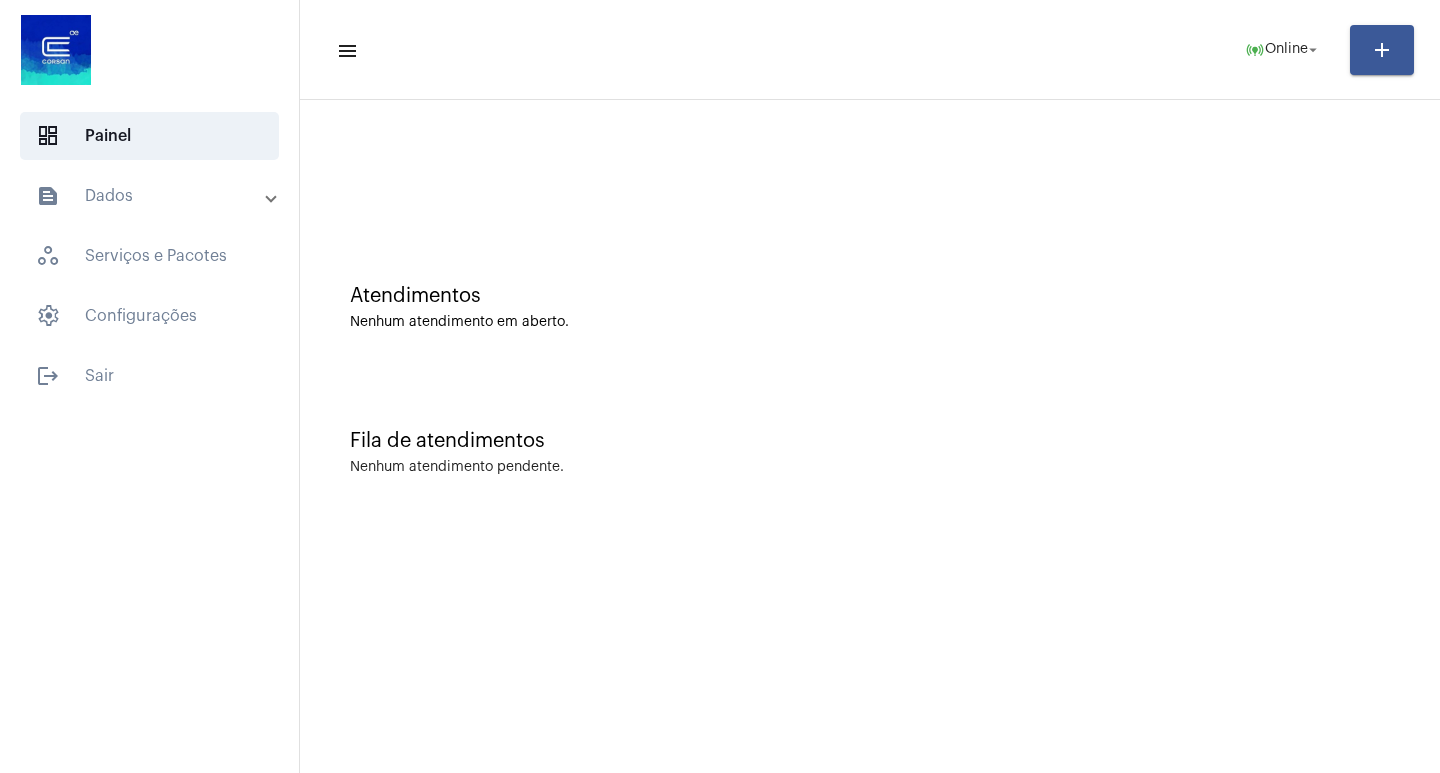 click on "text_snippet_outlined  Dados" at bounding box center (151, 196) 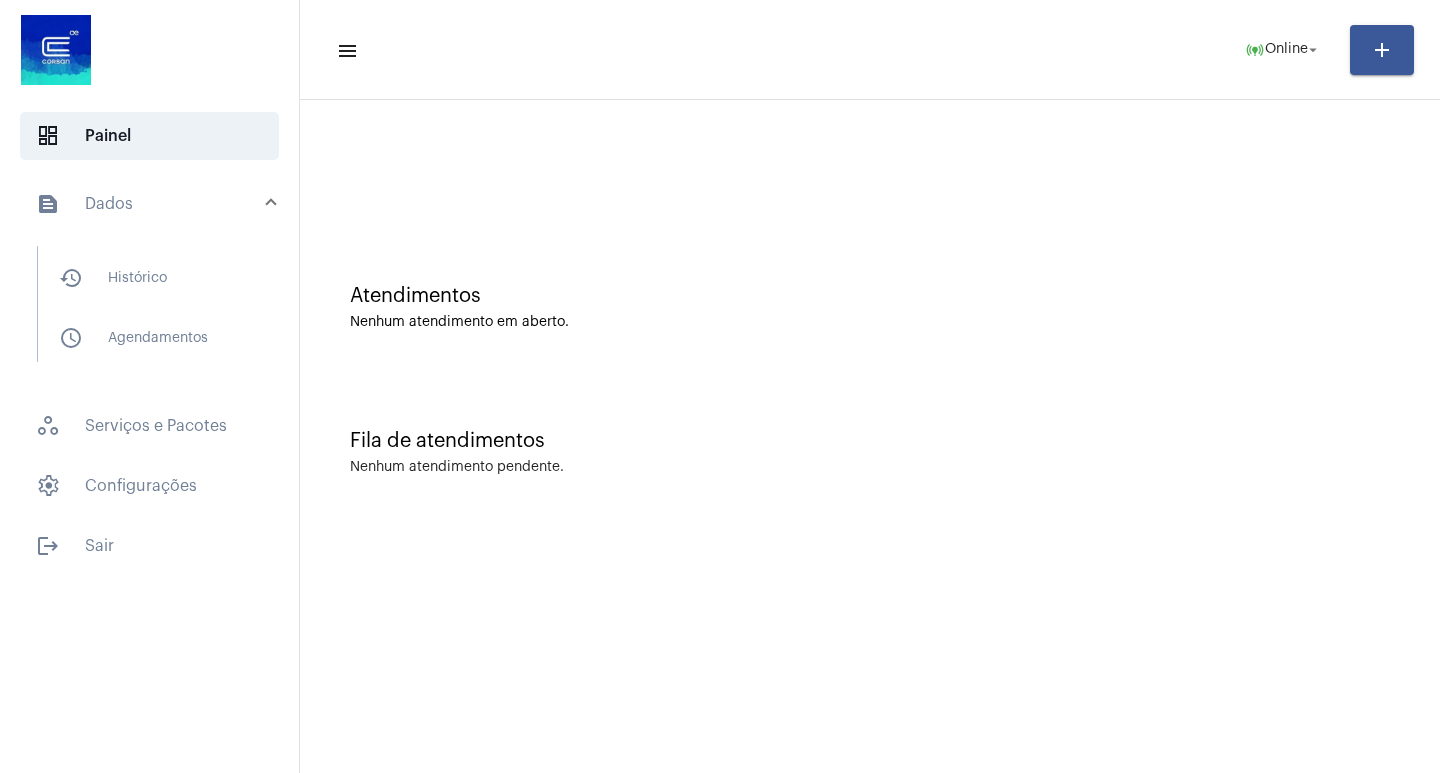 click on "history_outlined  Histórico  schedule_outlined  Agendamentos" at bounding box center (163, 304) 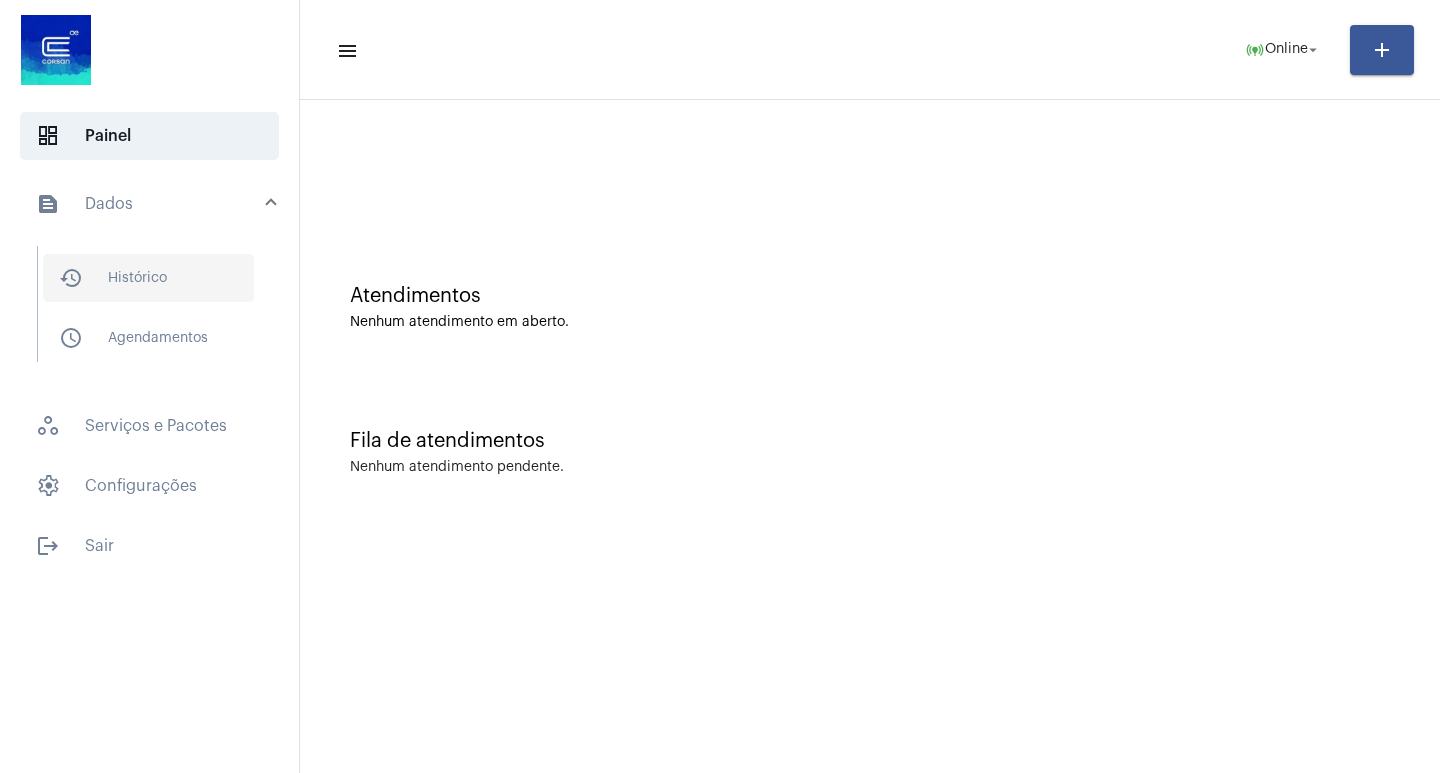 click on "history_outlined  Histórico" at bounding box center [148, 278] 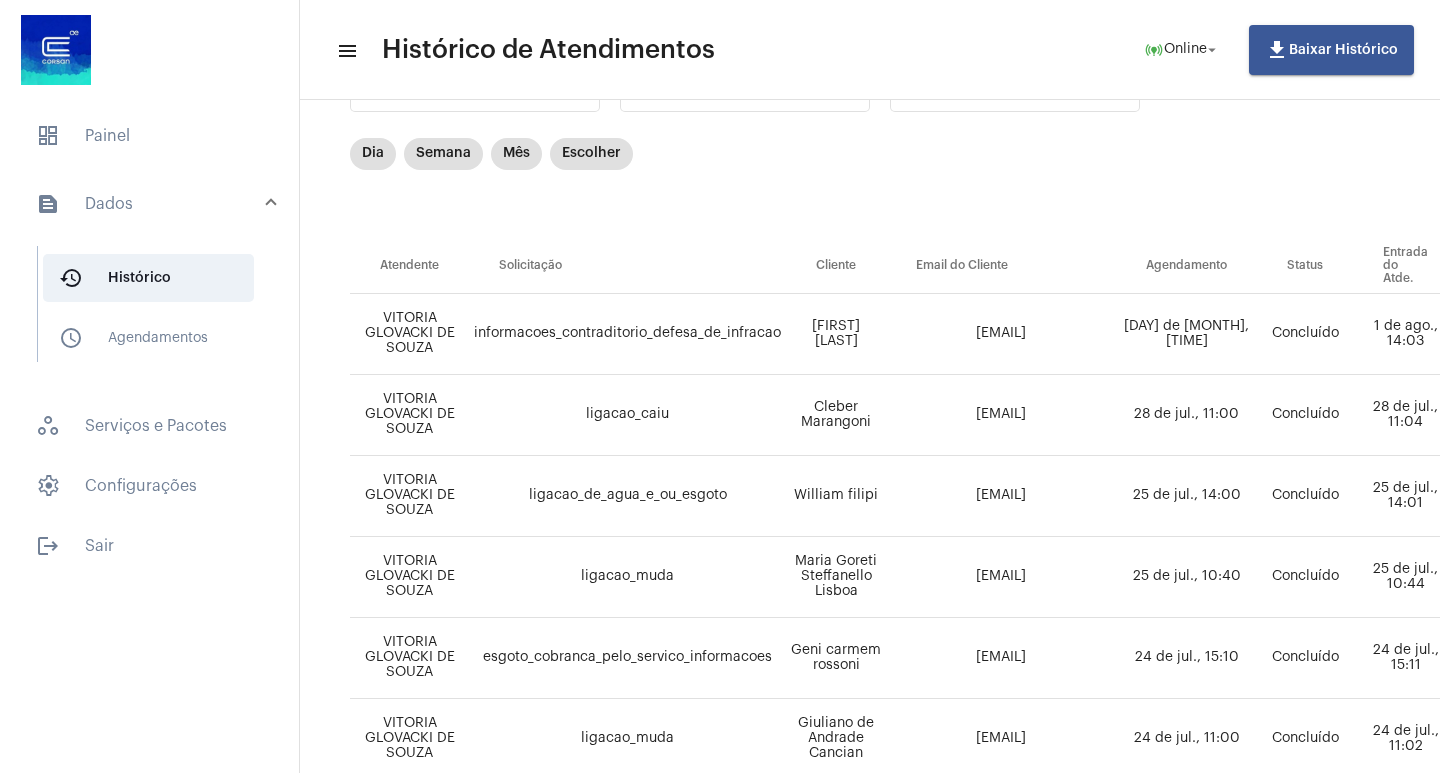 scroll, scrollTop: 100, scrollLeft: 0, axis: vertical 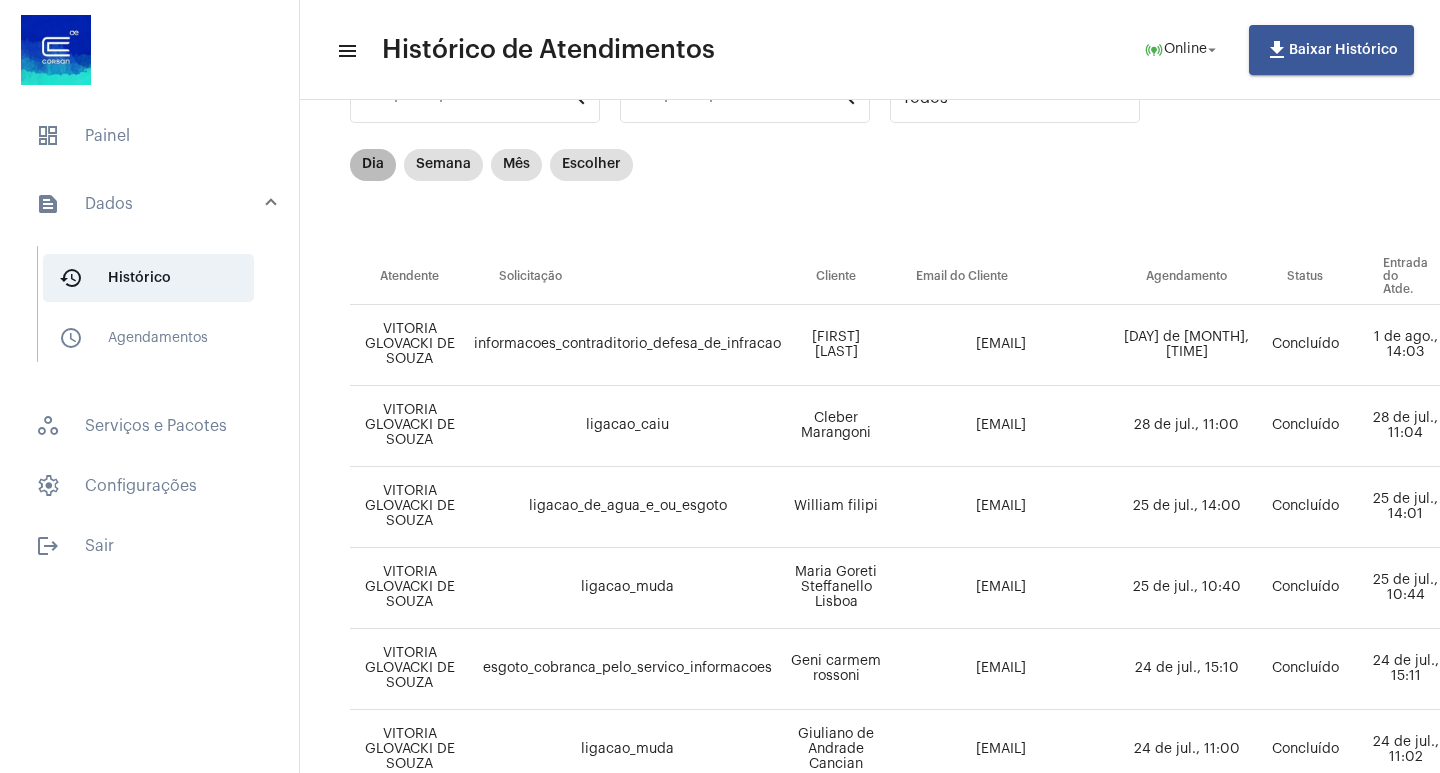 drag, startPoint x: 362, startPoint y: 186, endPoint x: 369, endPoint y: 177, distance: 11.401754 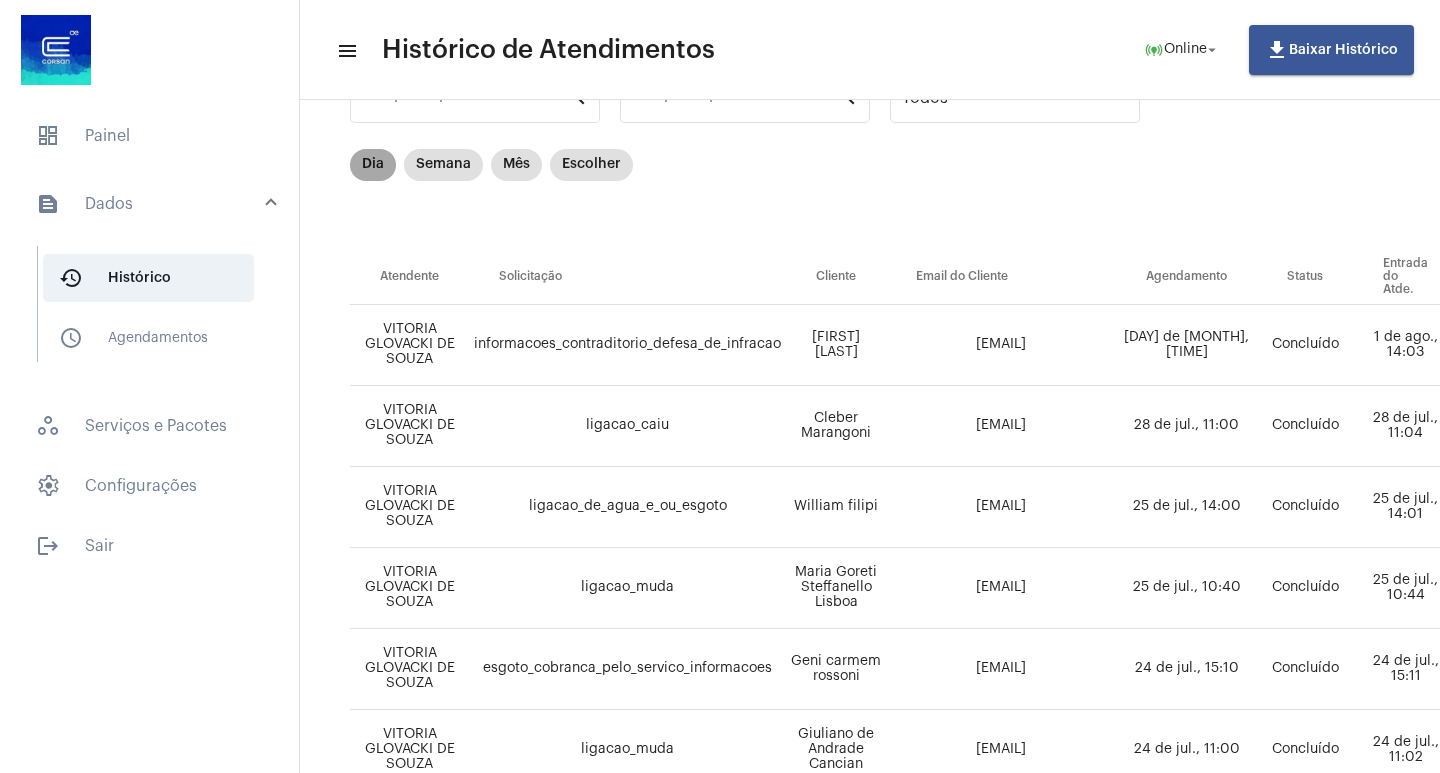 click on "Dia" at bounding box center (373, 165) 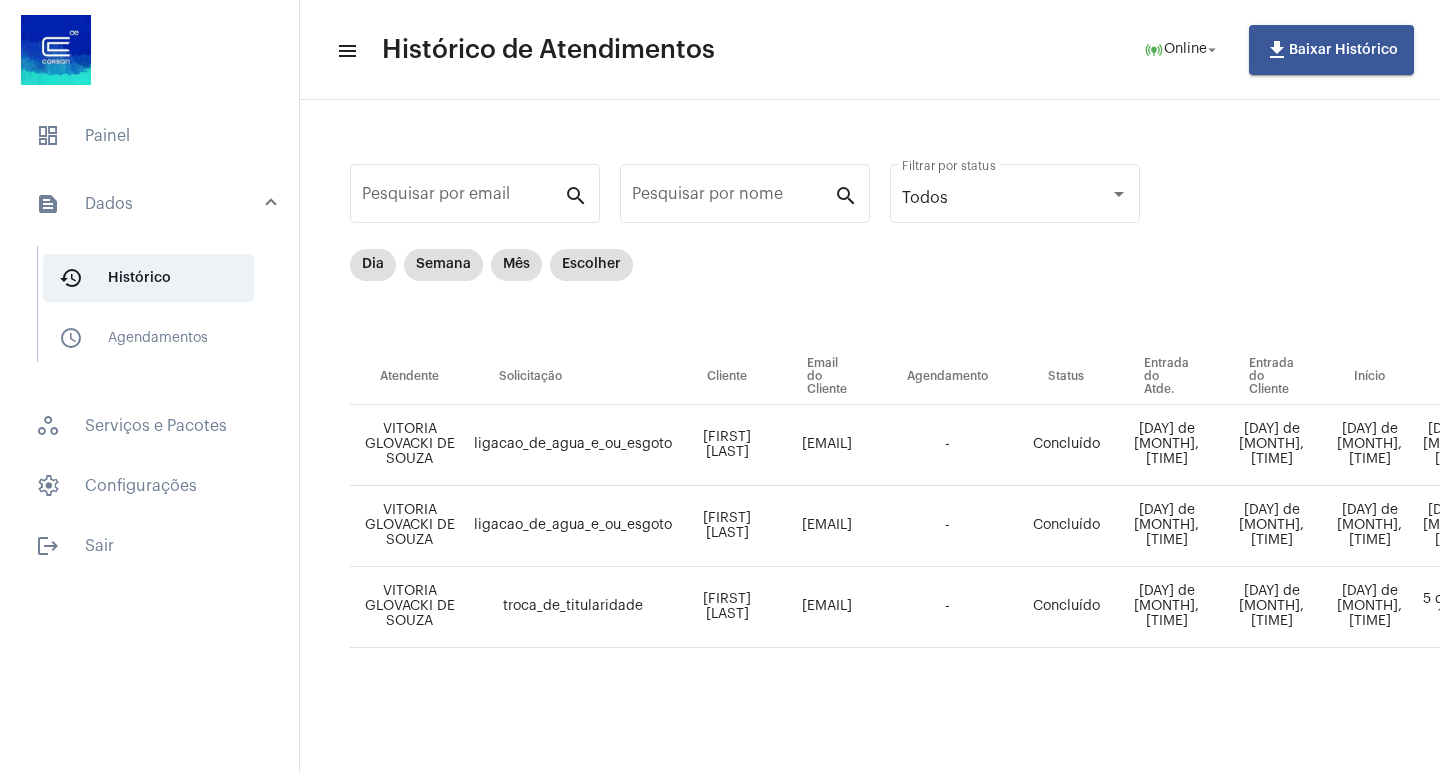 click on "text_snippet_outlined  Dados" at bounding box center [155, 204] 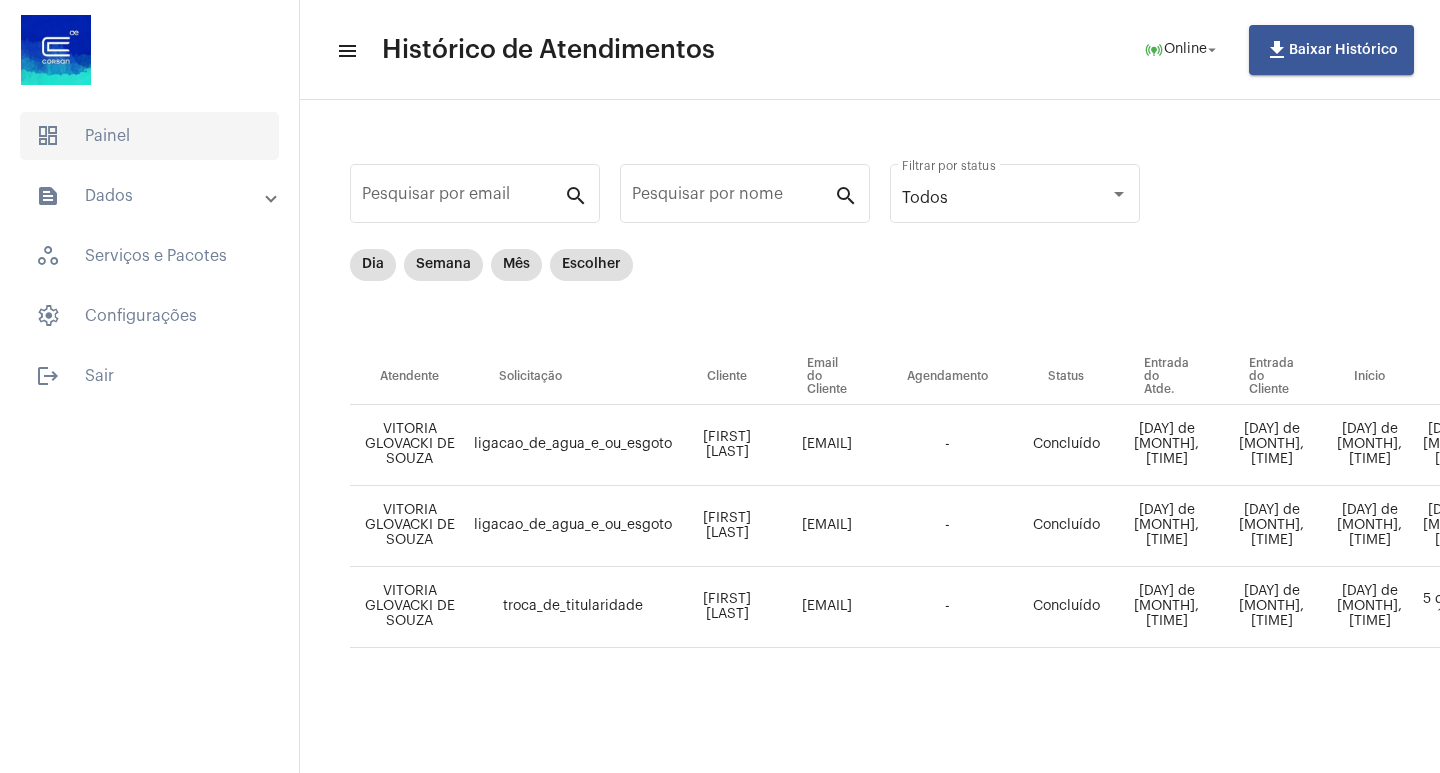 click on "dashboard   Painel" 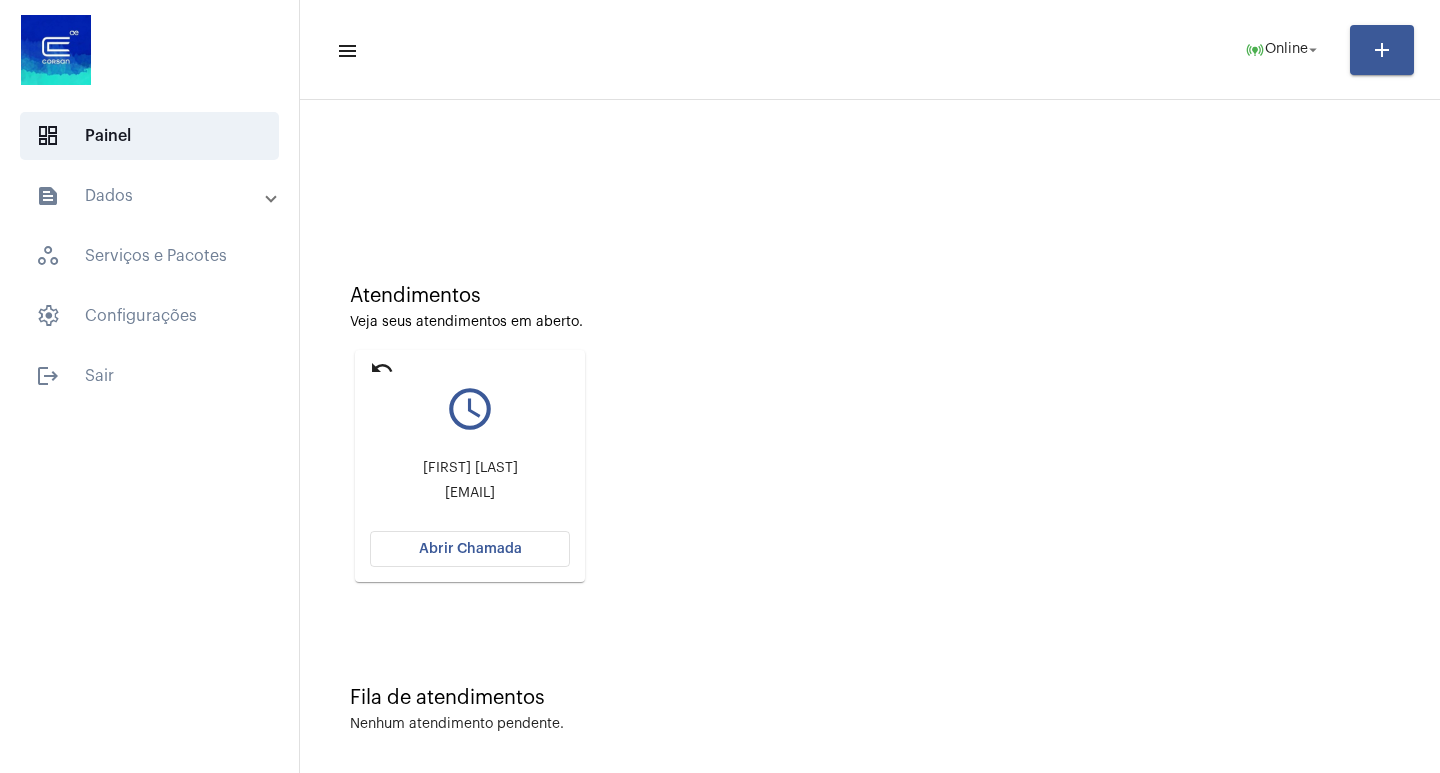 click on "undo query_builder [FIRST] [LAST] [EMAIL] Abrir Chamada" 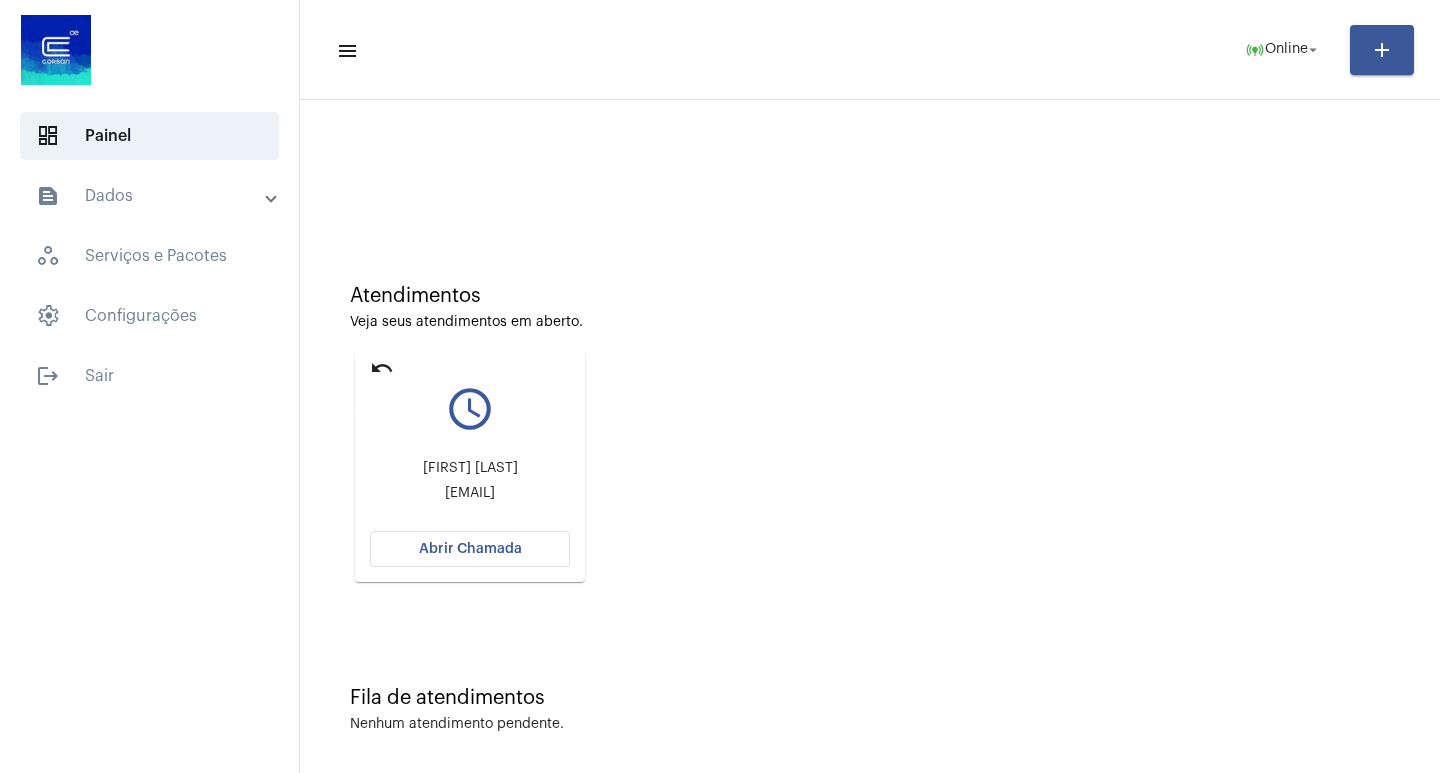 click on "undo" 